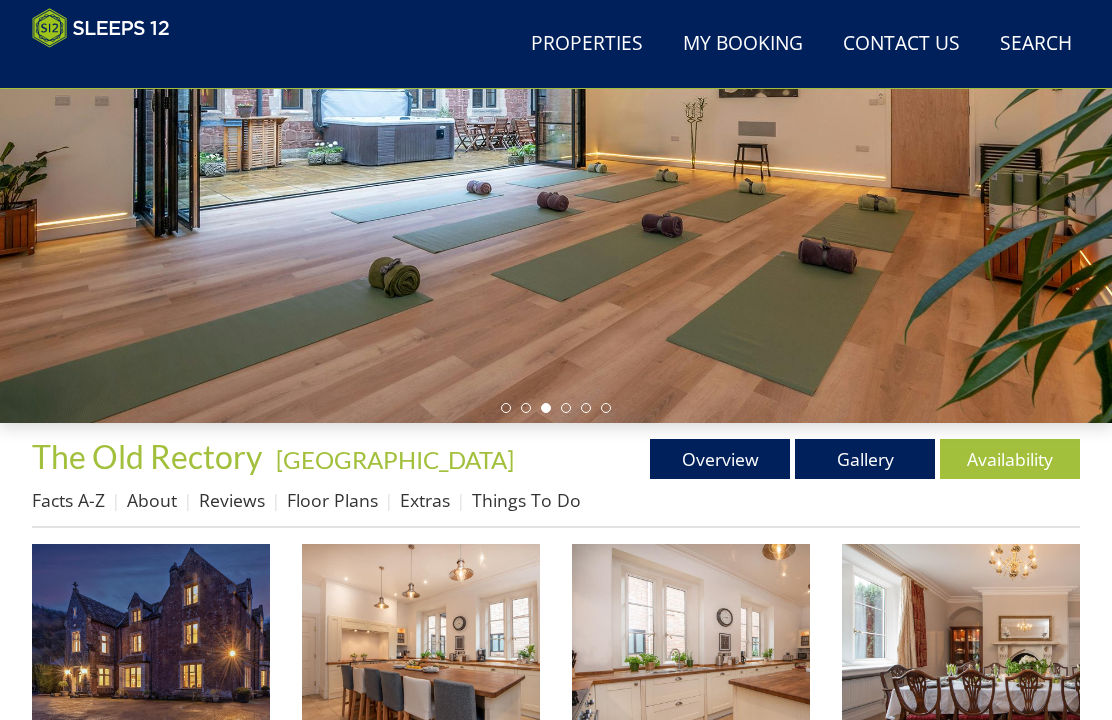 scroll, scrollTop: 333, scrollLeft: 0, axis: vertical 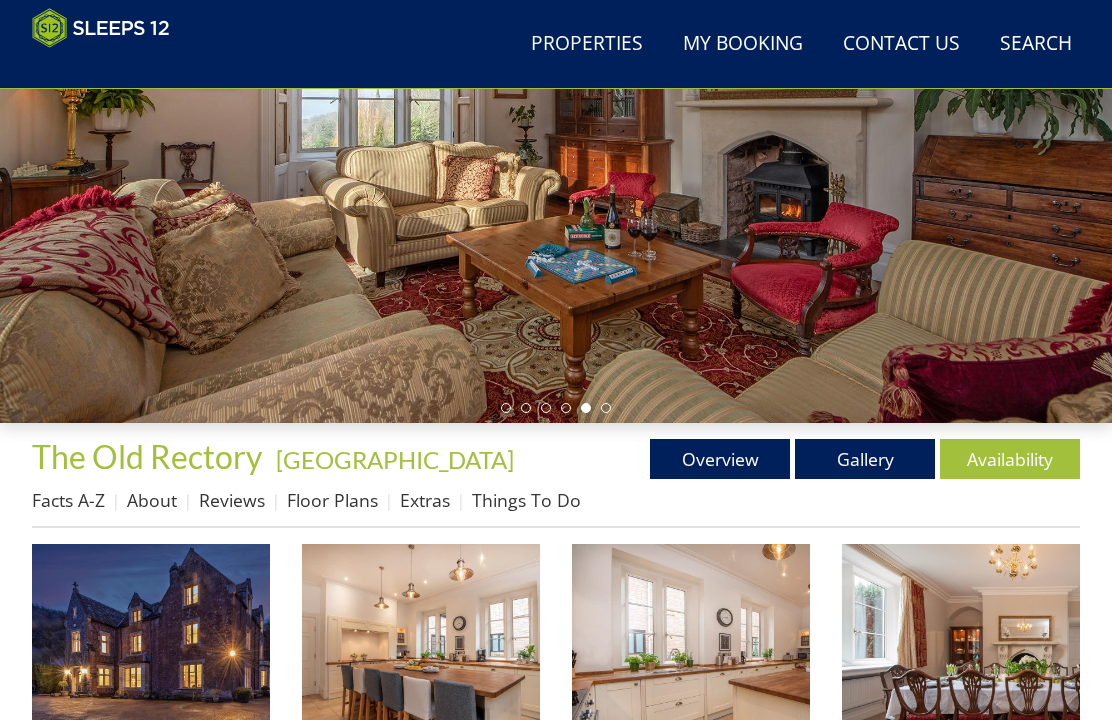 click on "Floor Plans" at bounding box center (332, 500) 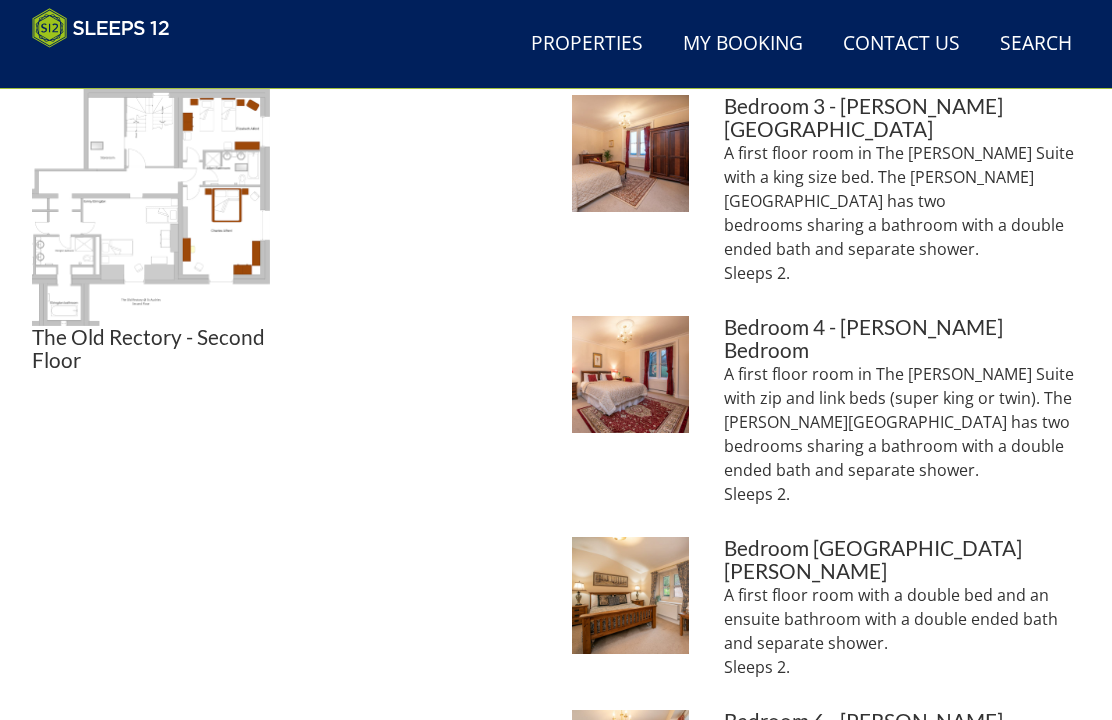 scroll, scrollTop: 1185, scrollLeft: 0, axis: vertical 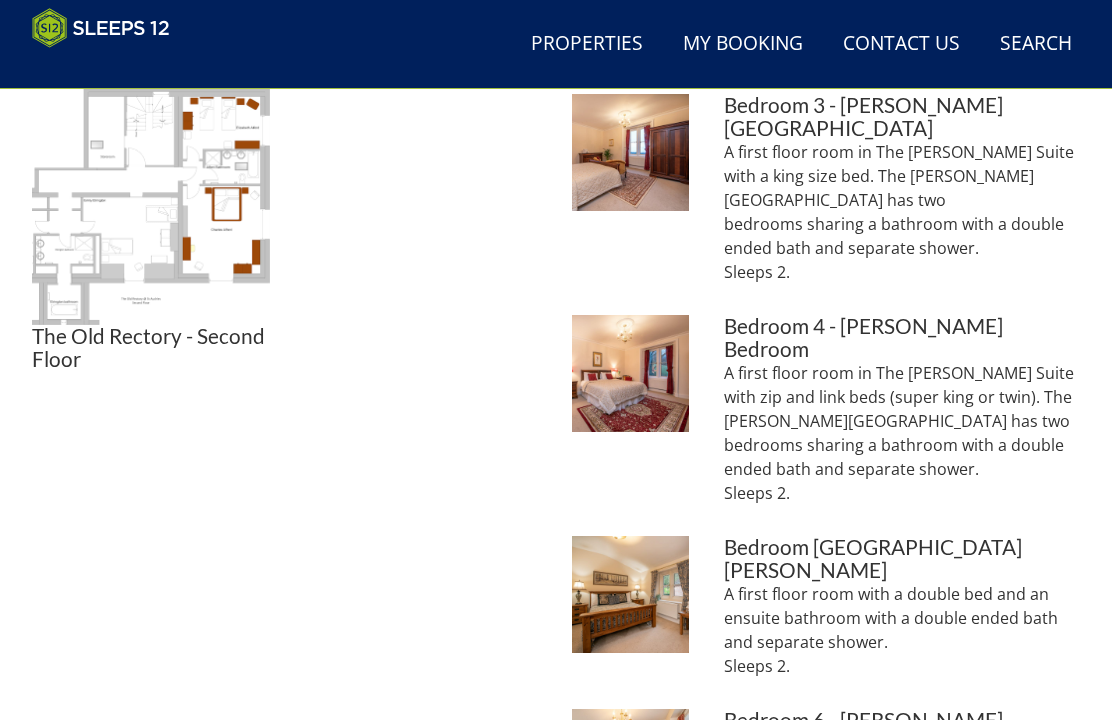 click on "The Old Rectory - The [PERSON_NAME] bedroom on the second floor - part of the [PERSON_NAME][GEOGRAPHIC_DATA]
Bedroom 6 - [PERSON_NAME][GEOGRAPHIC_DATA]
A second floor room in the [PERSON_NAME][GEOGRAPHIC_DATA] with a king size bed. The [PERSON_NAME][GEOGRAPHIC_DATA] has 2 large bedrooms sharing a bathroom with a bath and separate shower.
Sleeps 2." at bounding box center (826, 812) 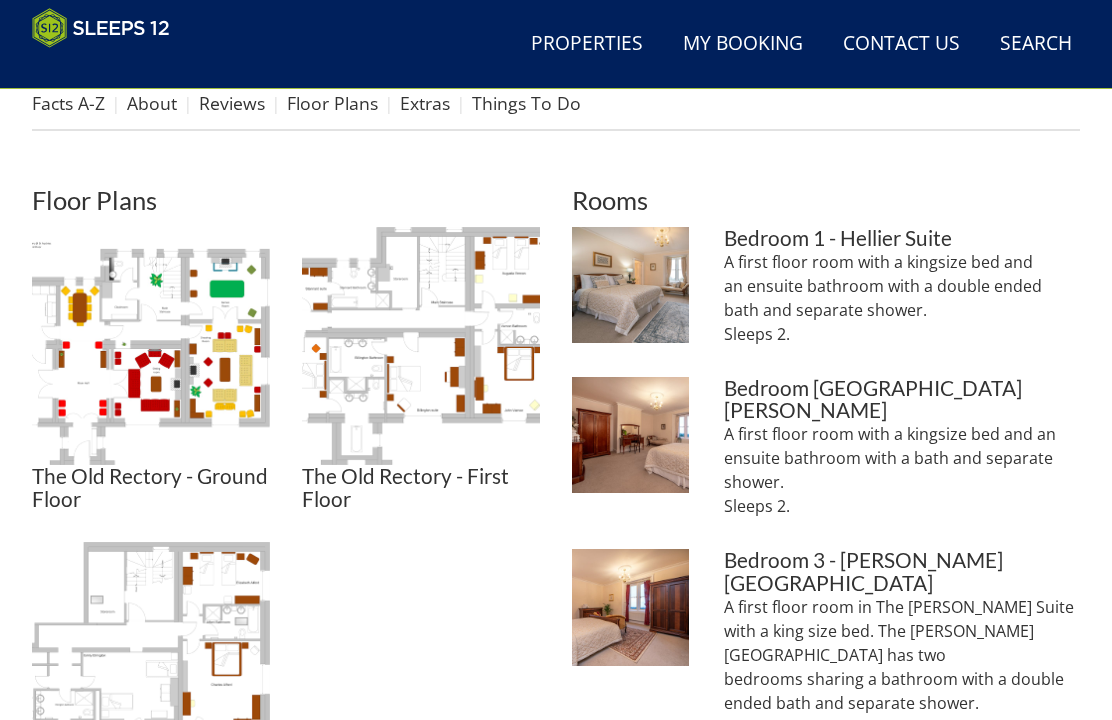 scroll, scrollTop: 702, scrollLeft: 0, axis: vertical 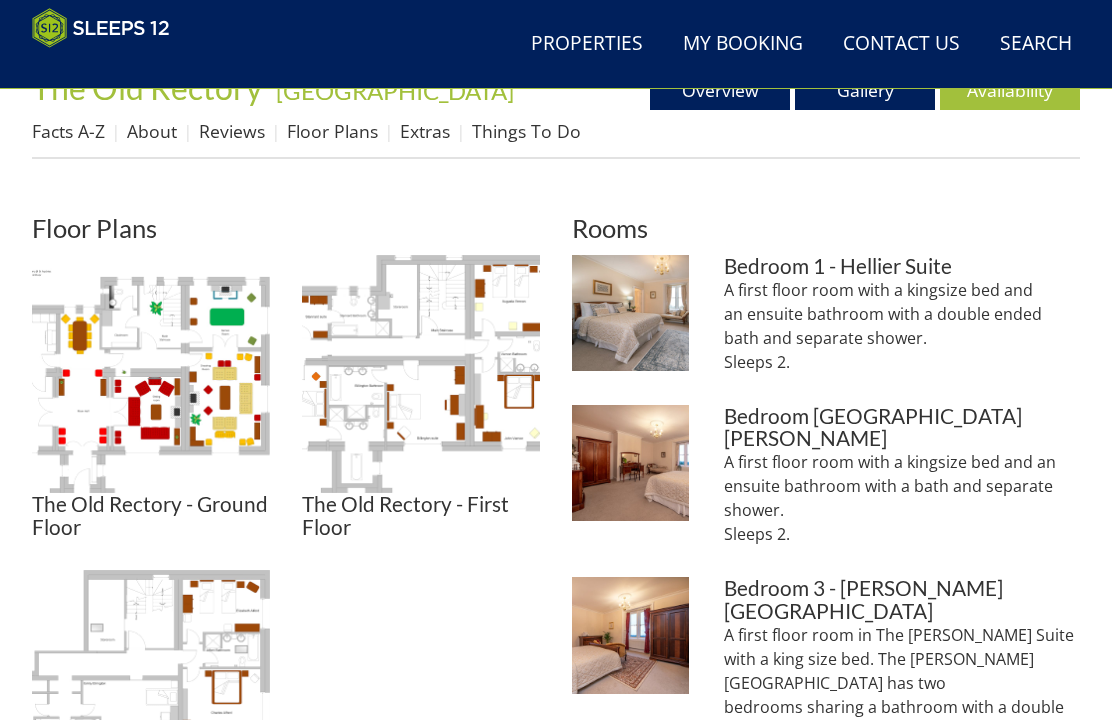 click at bounding box center (151, 374) 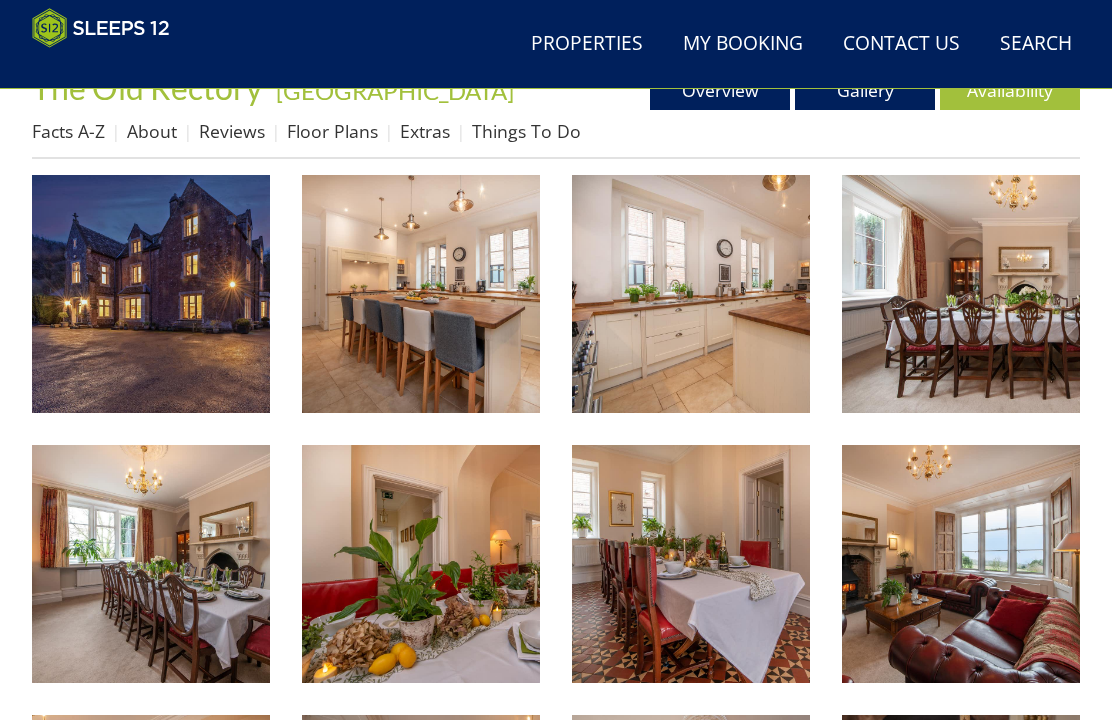 scroll, scrollTop: 333, scrollLeft: 0, axis: vertical 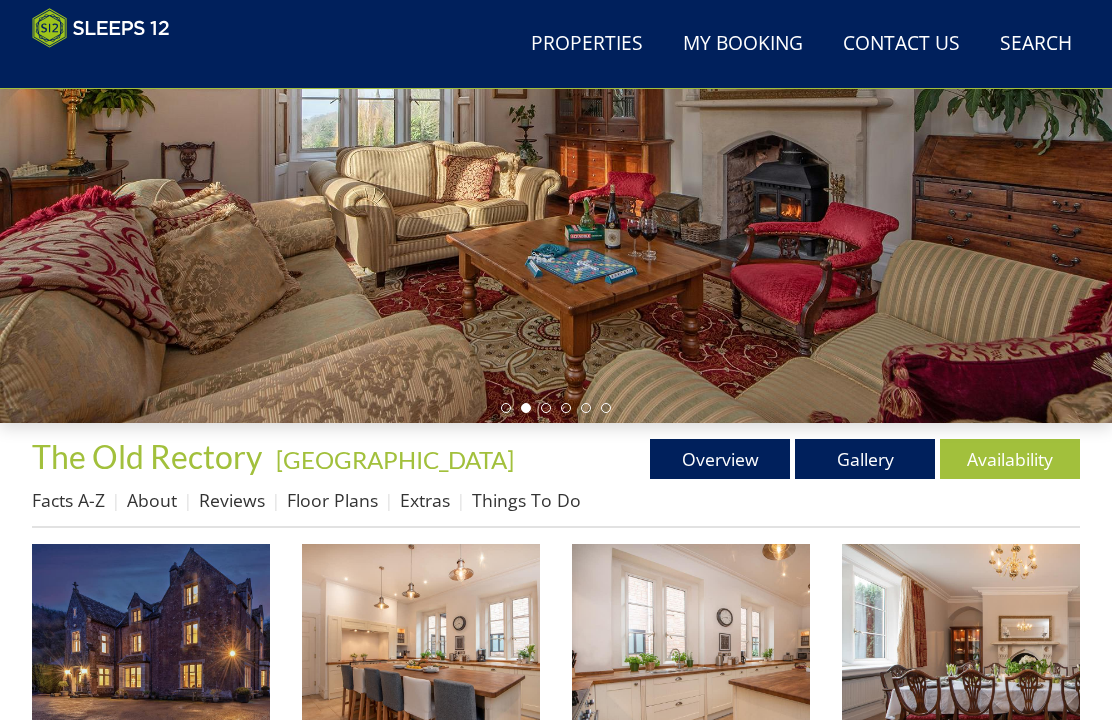 click on "Floor Plans" at bounding box center (332, 500) 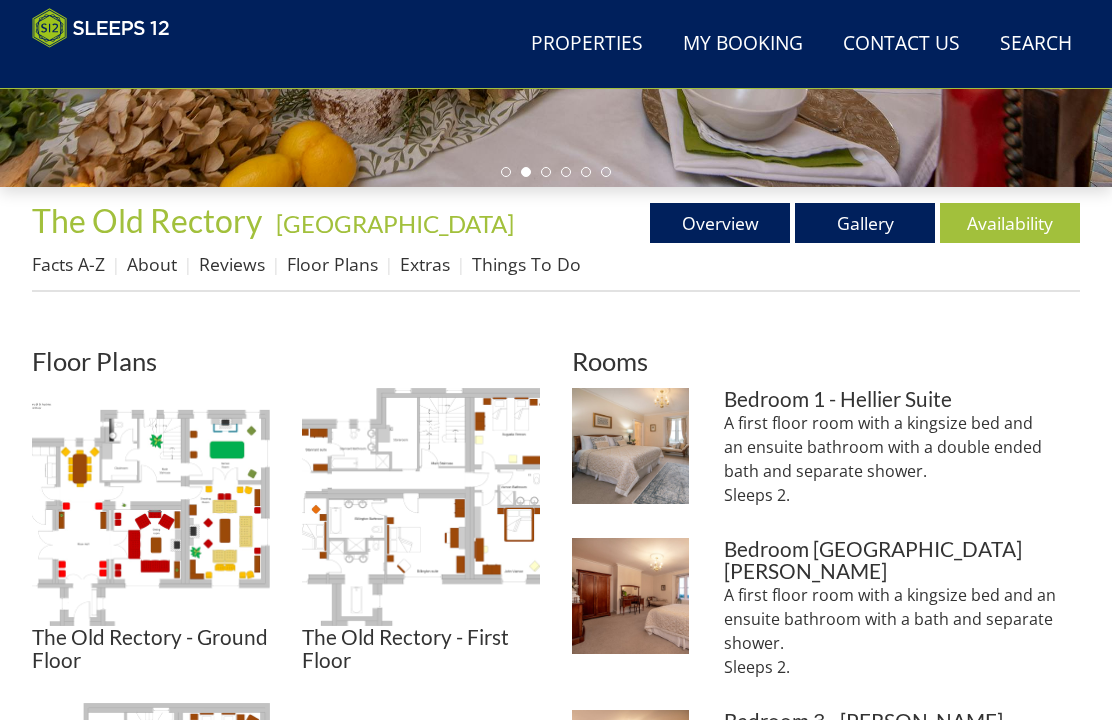 scroll, scrollTop: 565, scrollLeft: 0, axis: vertical 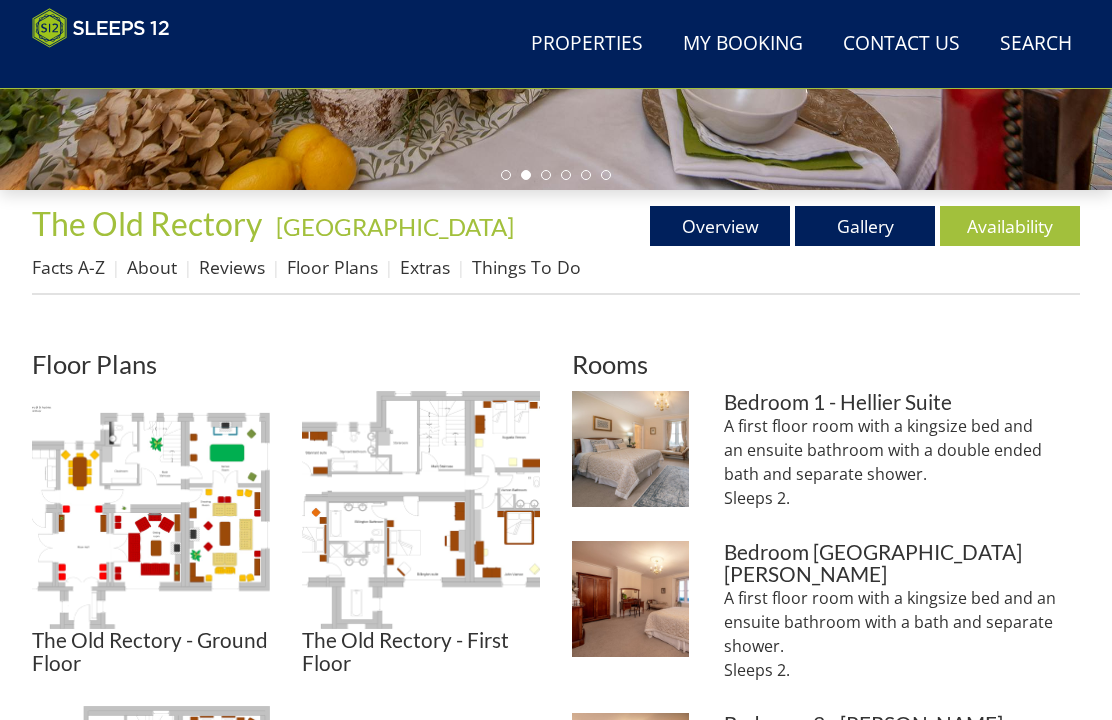 click at bounding box center (421, 511) 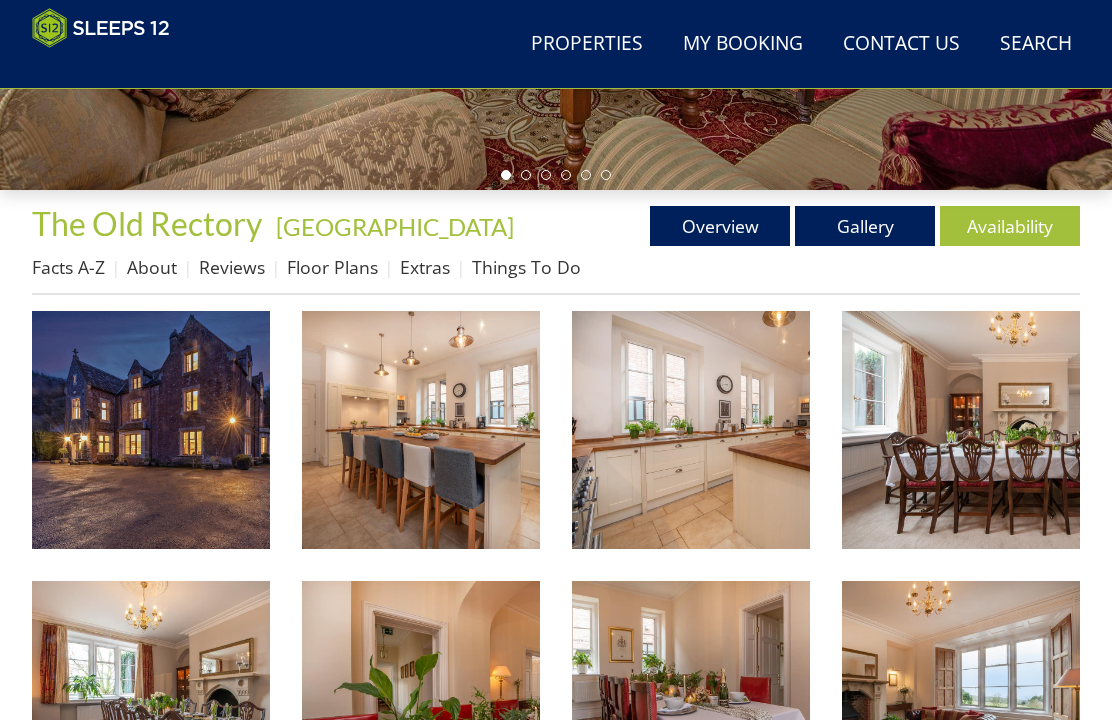 scroll, scrollTop: 333, scrollLeft: 0, axis: vertical 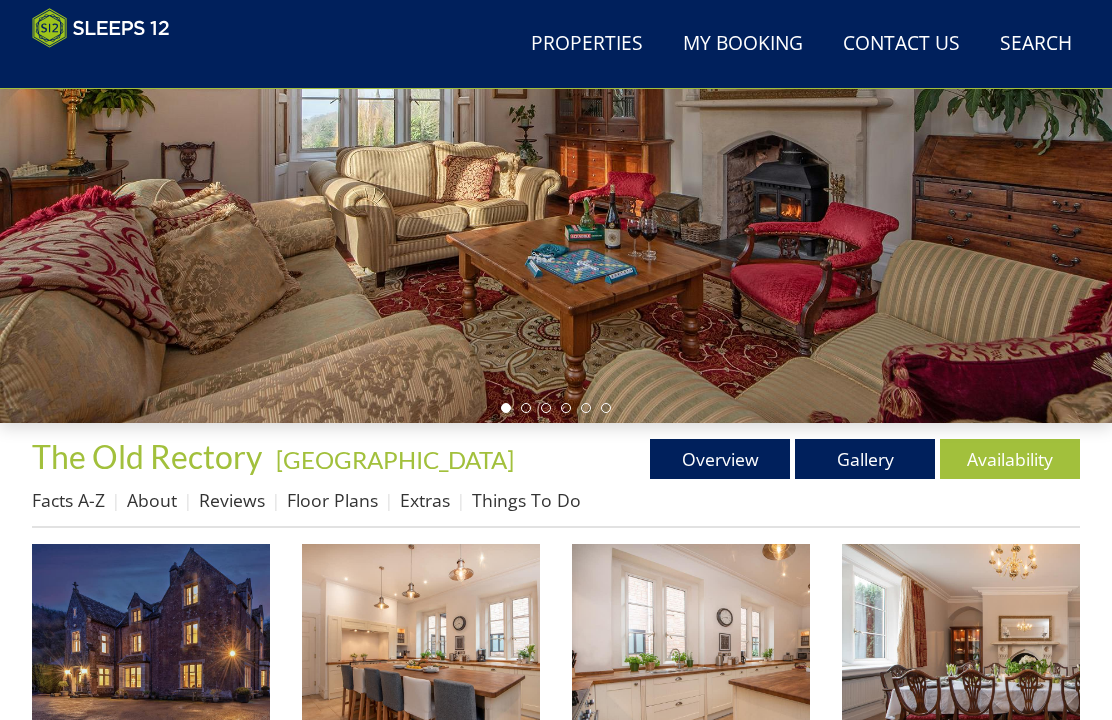 click on "Floor Plans" at bounding box center [332, 500] 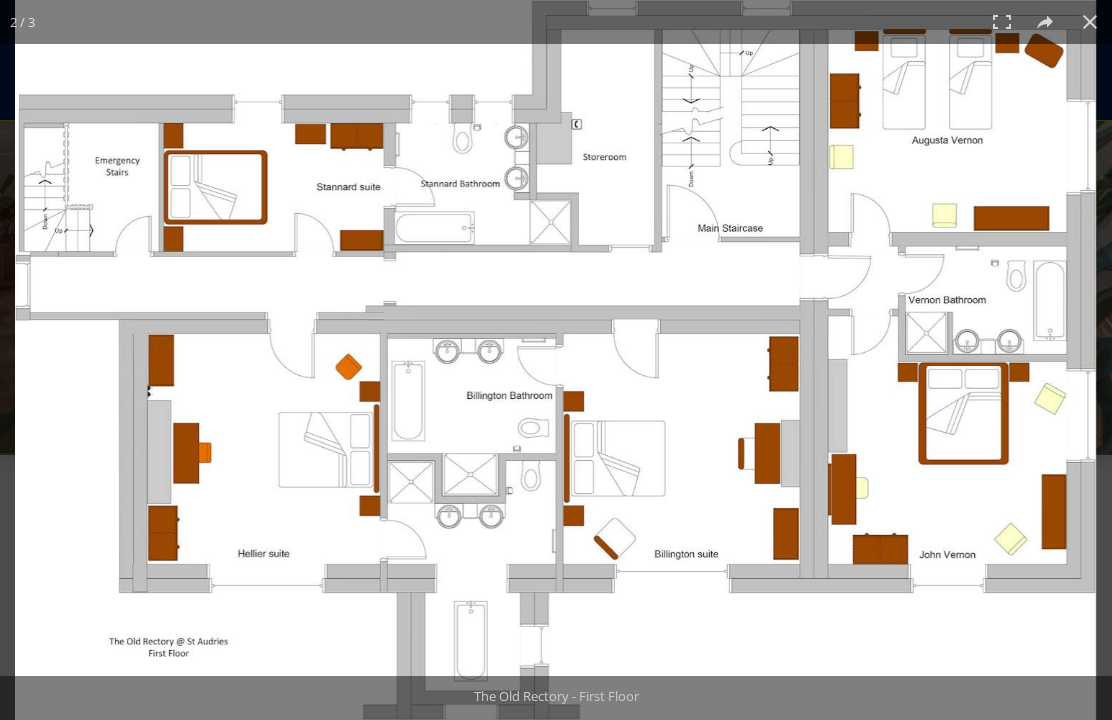 scroll, scrollTop: 0, scrollLeft: 0, axis: both 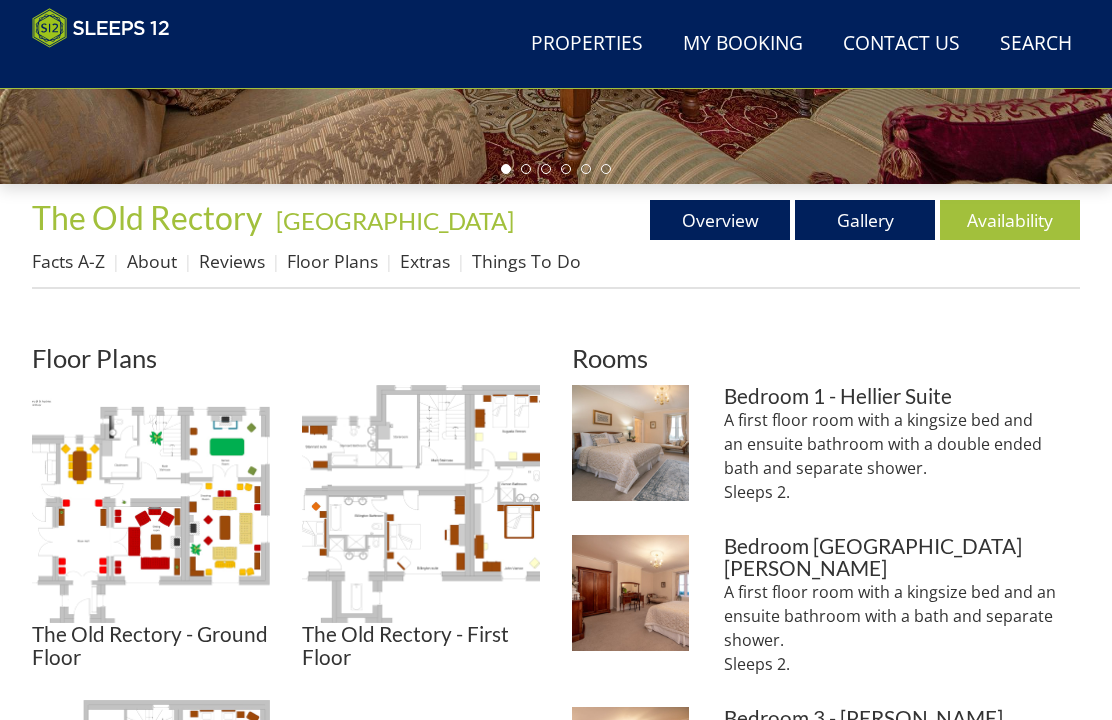 click at bounding box center [421, 504] 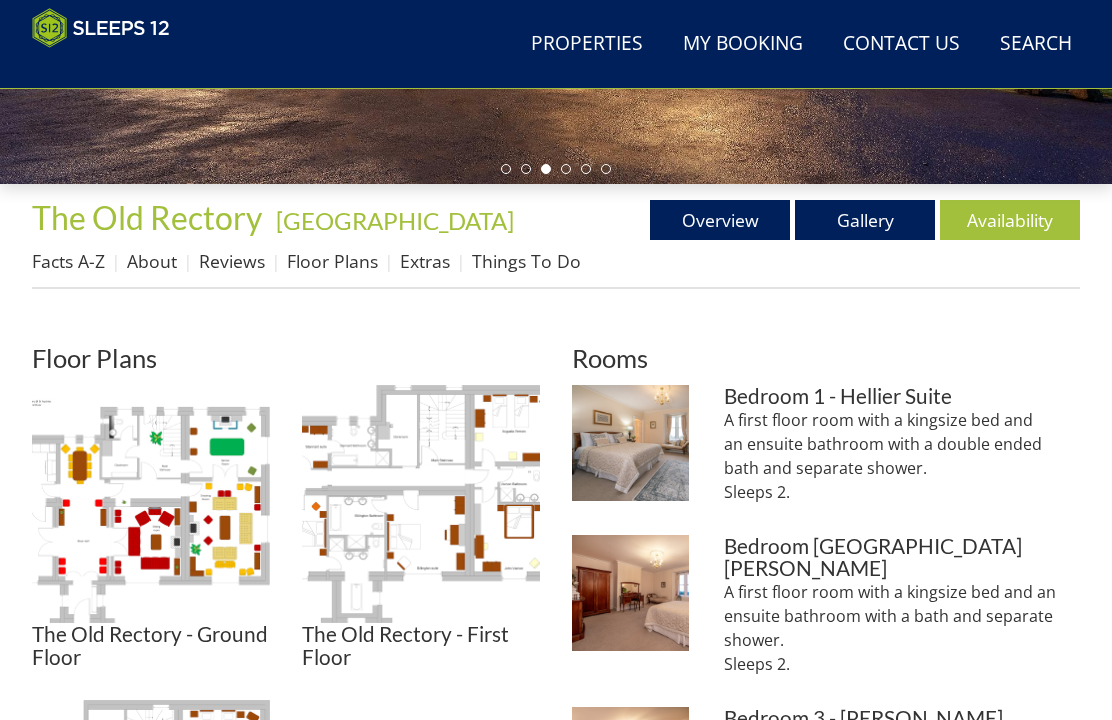 click at bounding box center (630, 443) 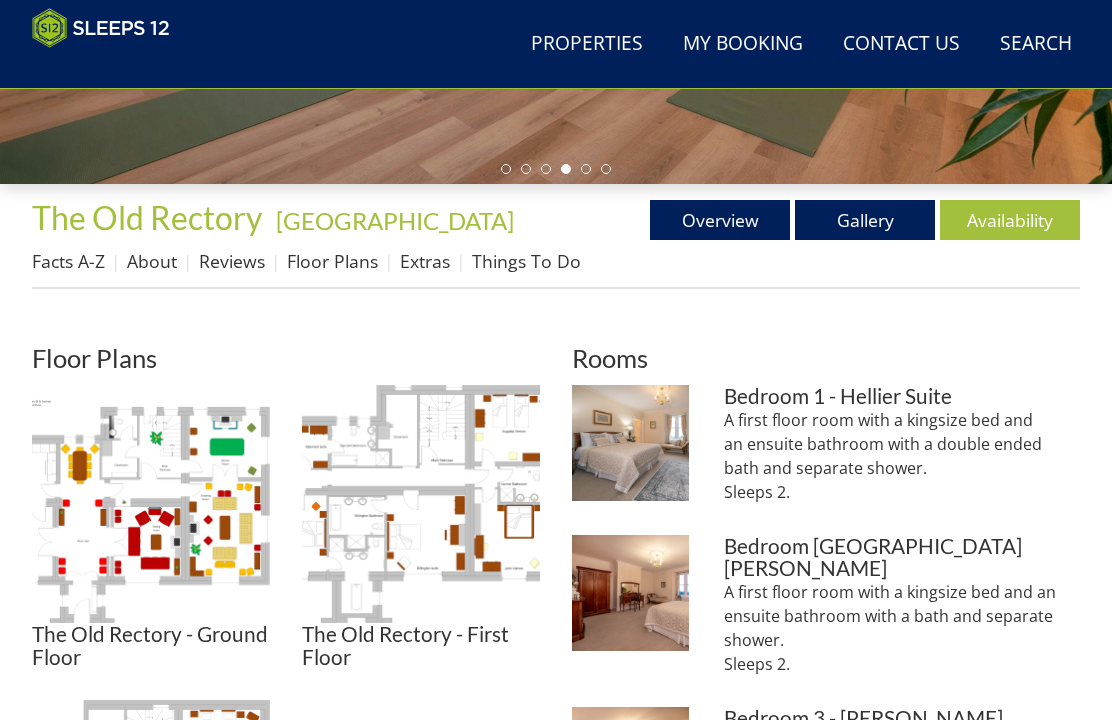 click at bounding box center [630, 443] 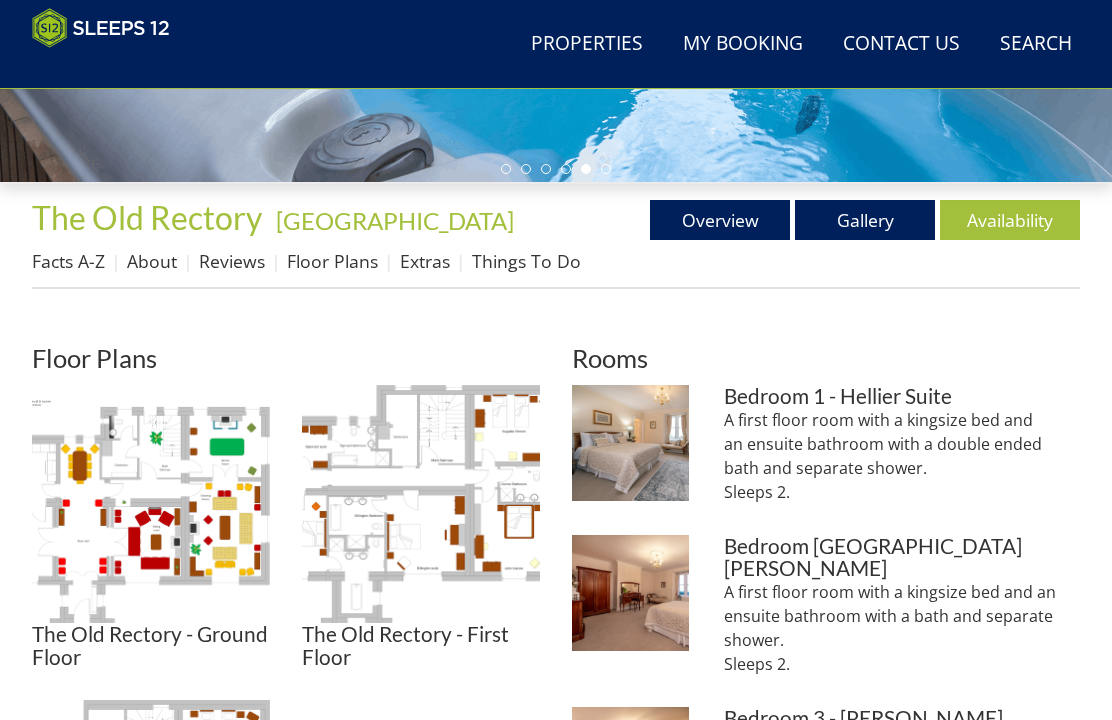 click on "A first floor room with a kingsize bed and an ensuite bathroom with a bath and separate shower.
Sleeps 2." at bounding box center (902, 628) 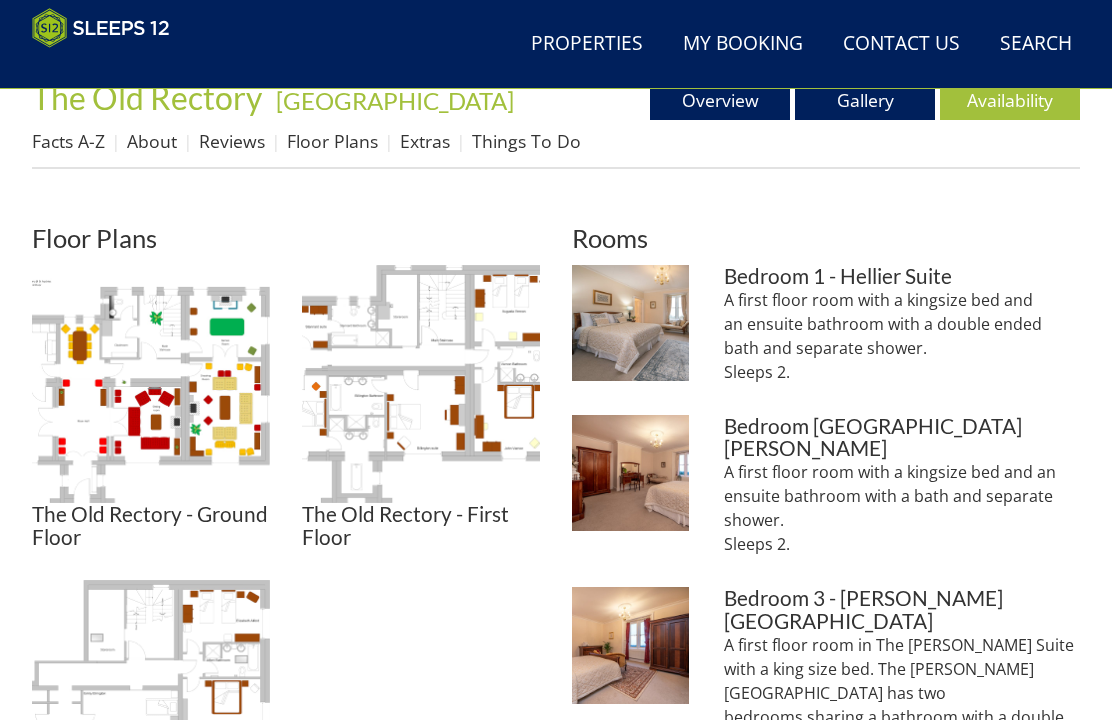 scroll, scrollTop: 692, scrollLeft: 0, axis: vertical 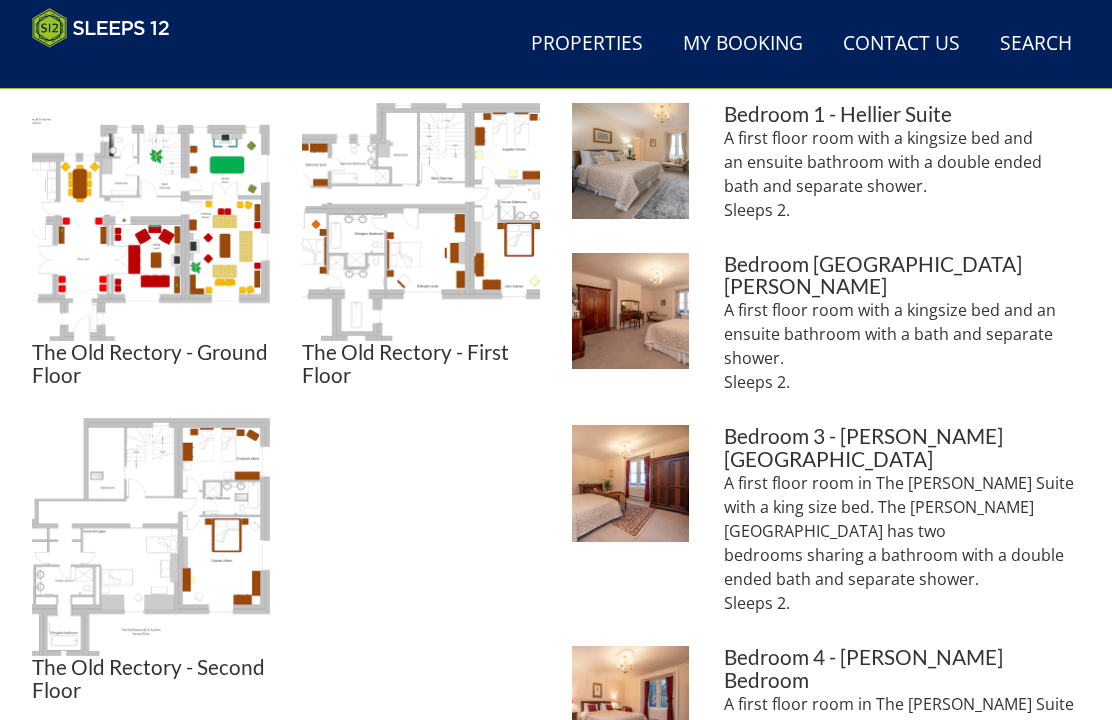 click at bounding box center (630, 704) 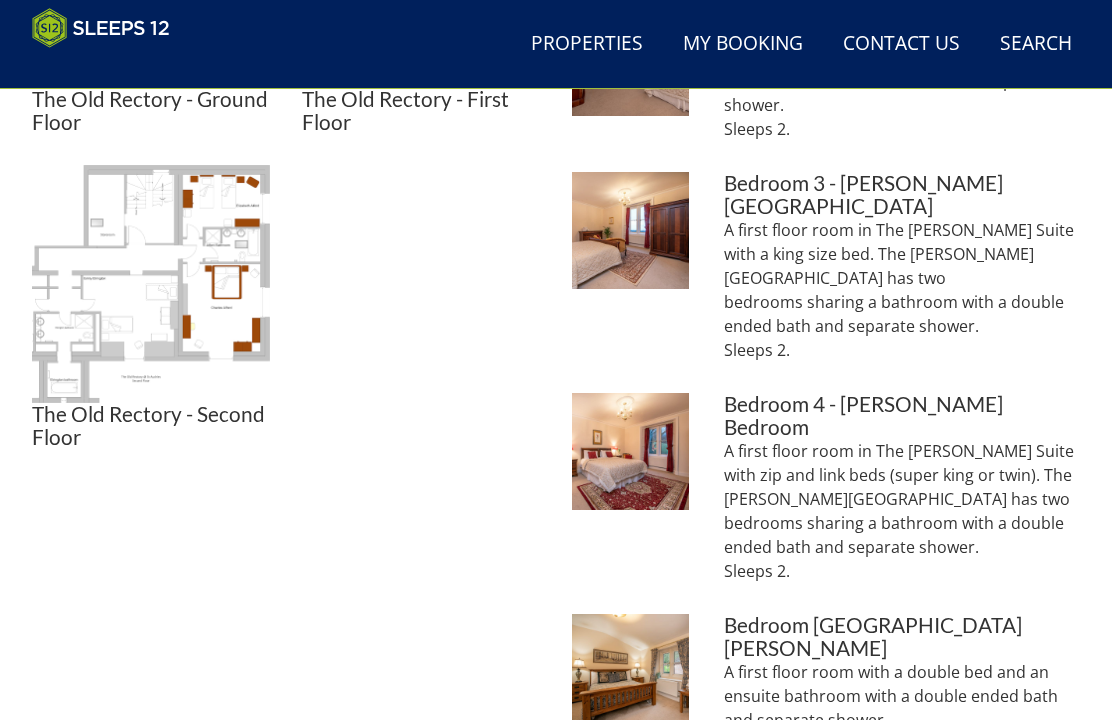scroll, scrollTop: 1108, scrollLeft: 0, axis: vertical 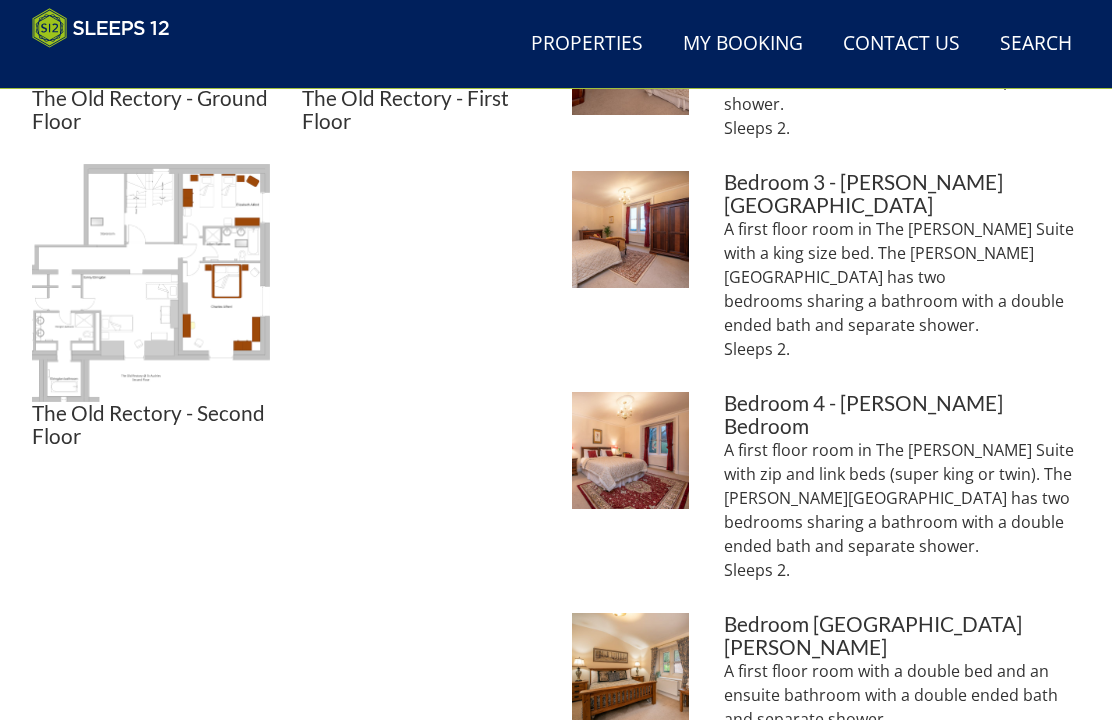click at bounding box center [630, 671] 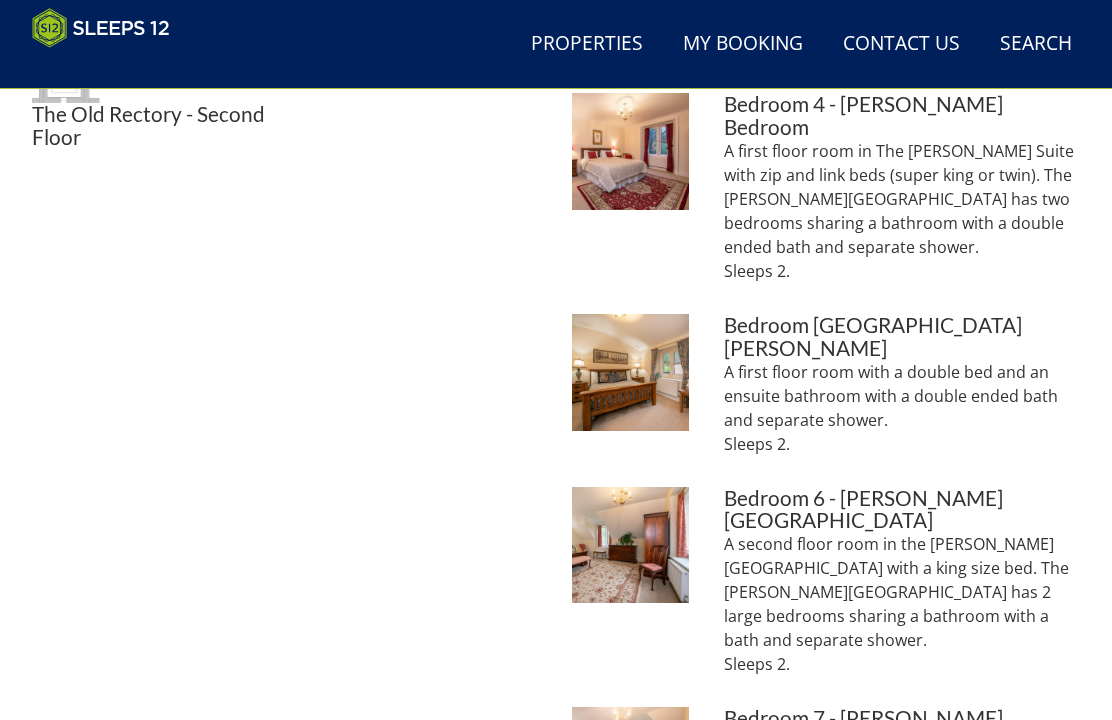 scroll, scrollTop: 1407, scrollLeft: 0, axis: vertical 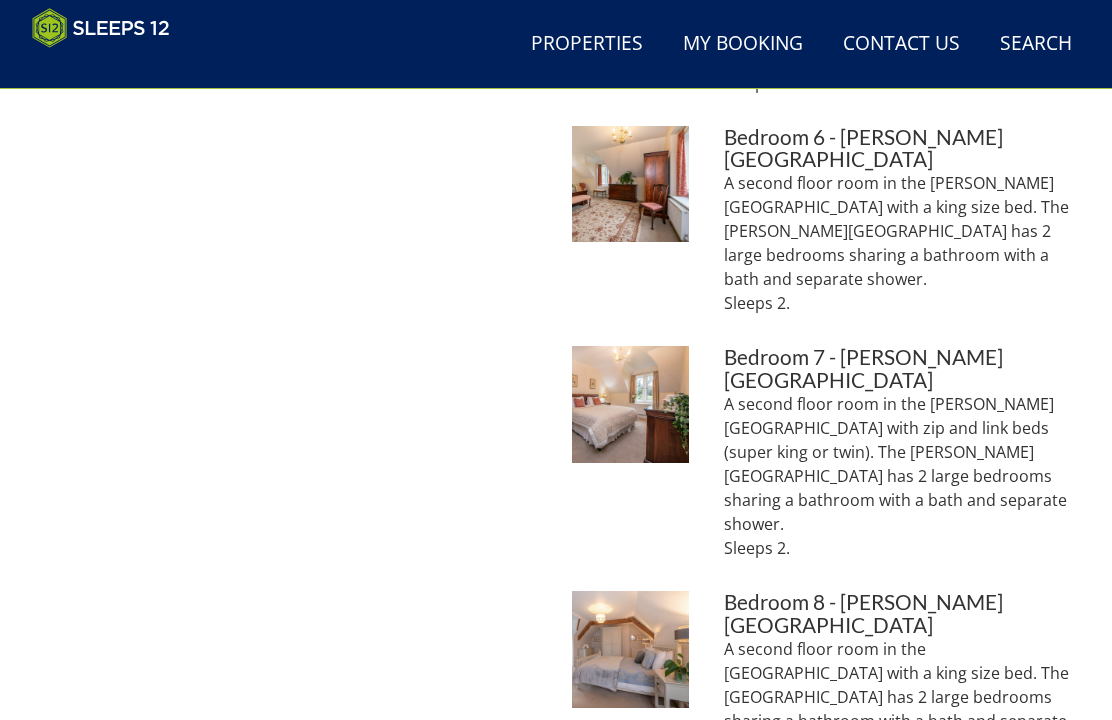 click at bounding box center (630, 649) 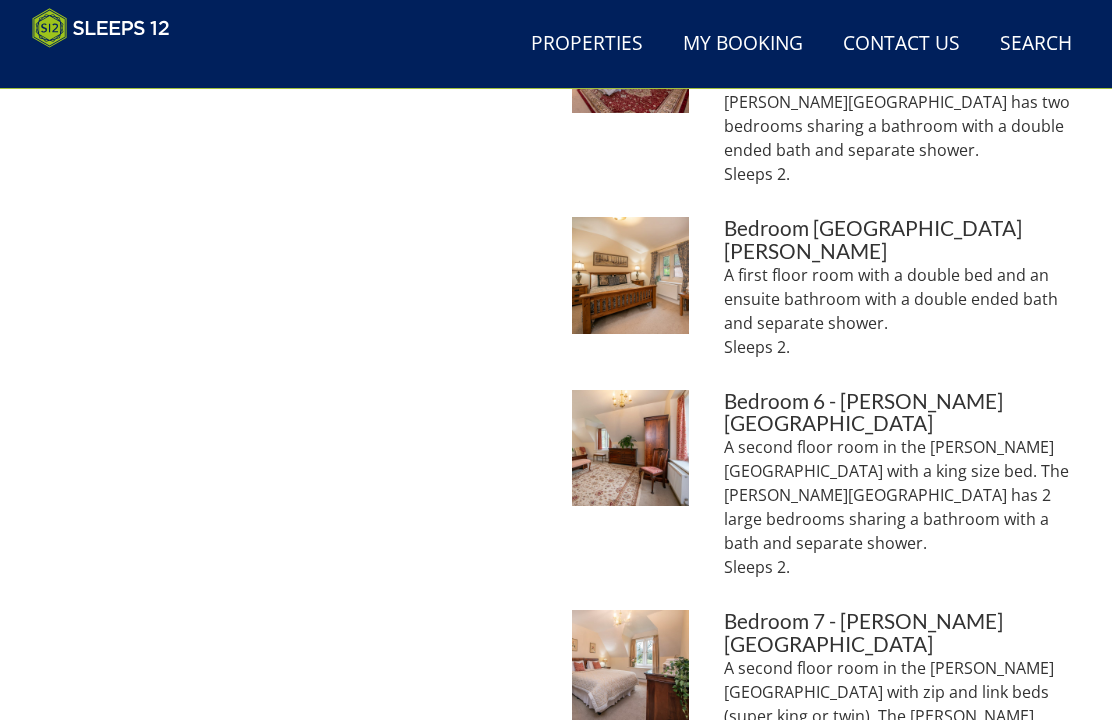 scroll, scrollTop: 1502, scrollLeft: 0, axis: vertical 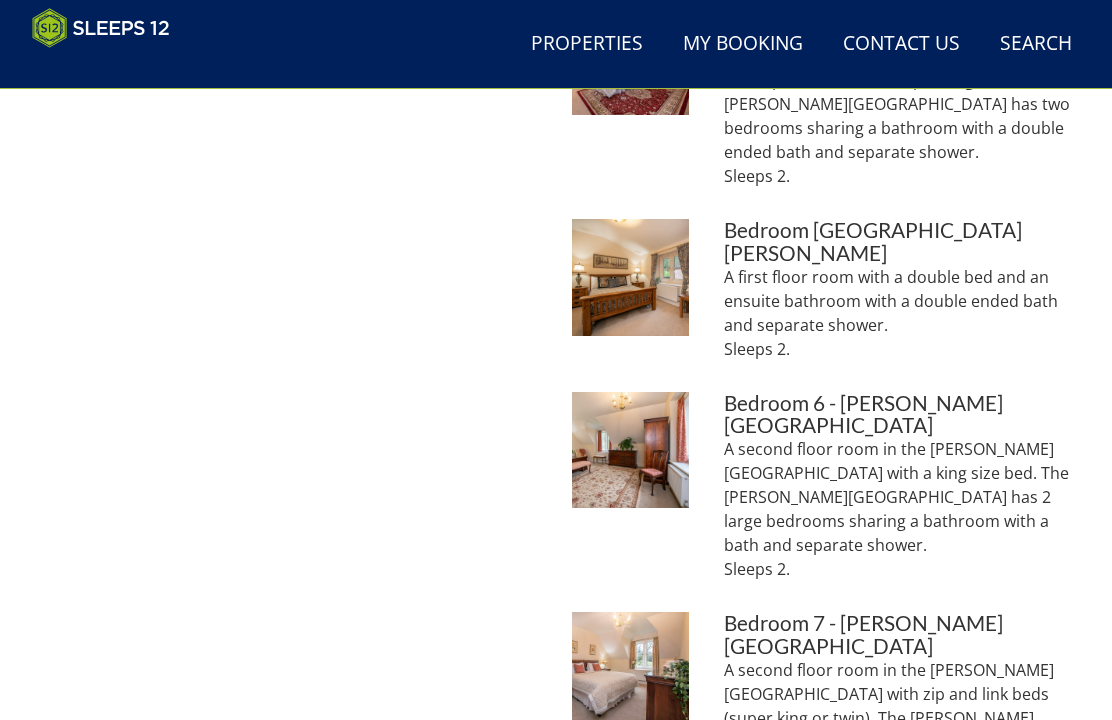 click at bounding box center [630, 670] 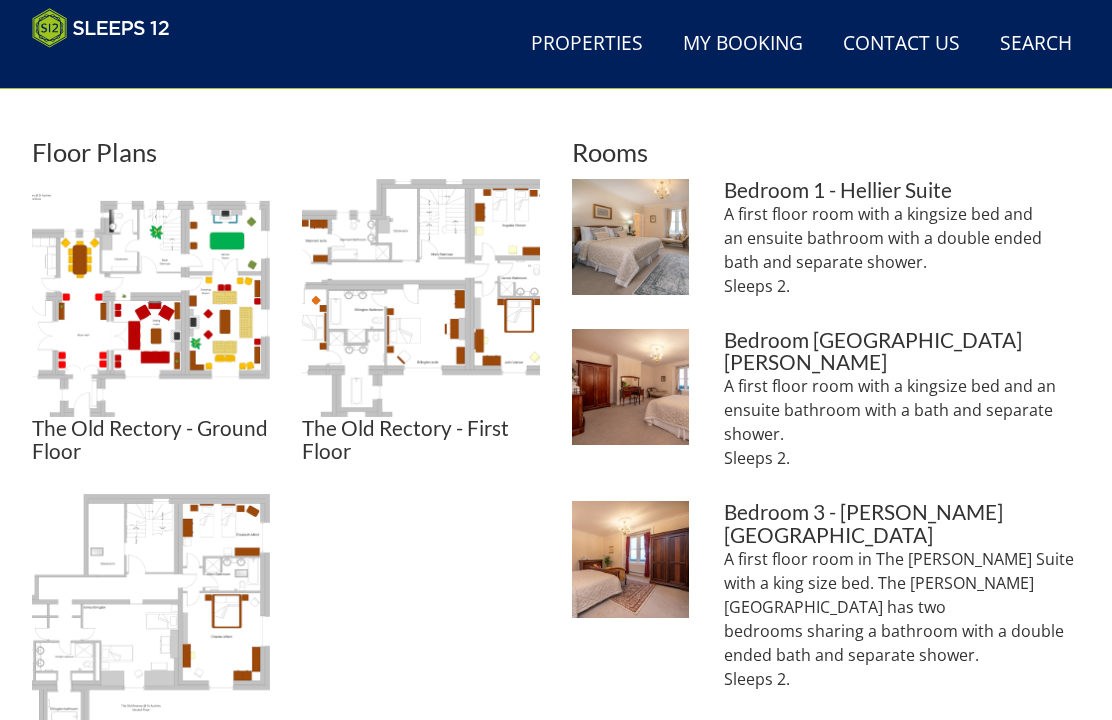 scroll, scrollTop: 778, scrollLeft: 0, axis: vertical 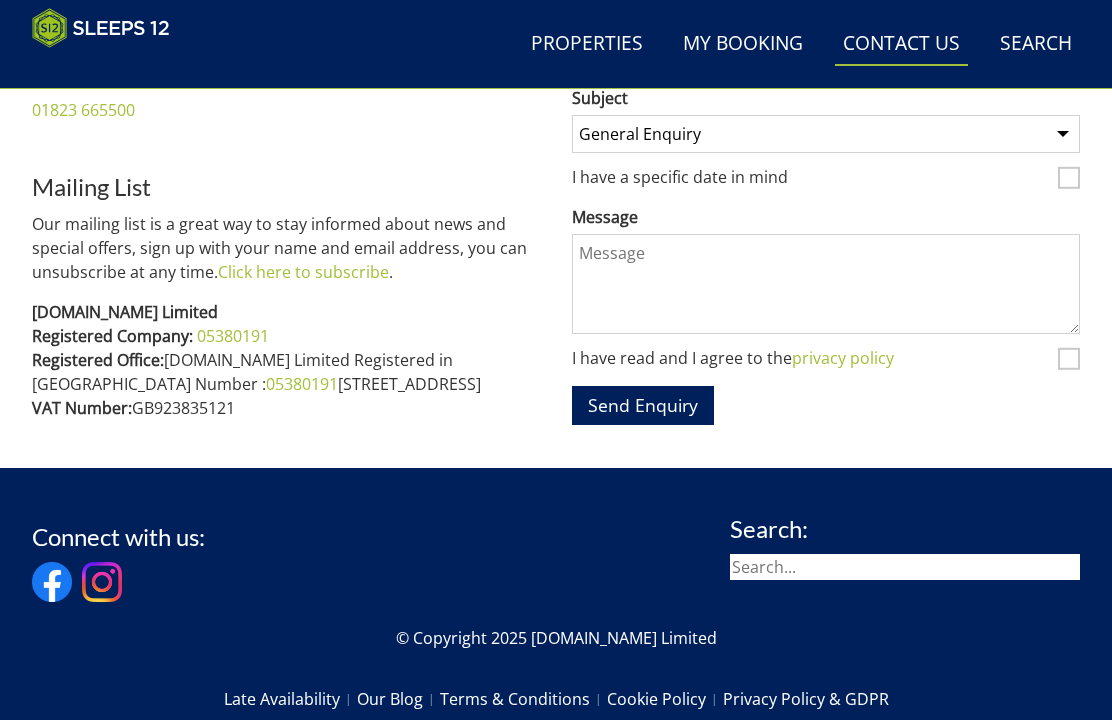 click on "Properties" at bounding box center [587, 44] 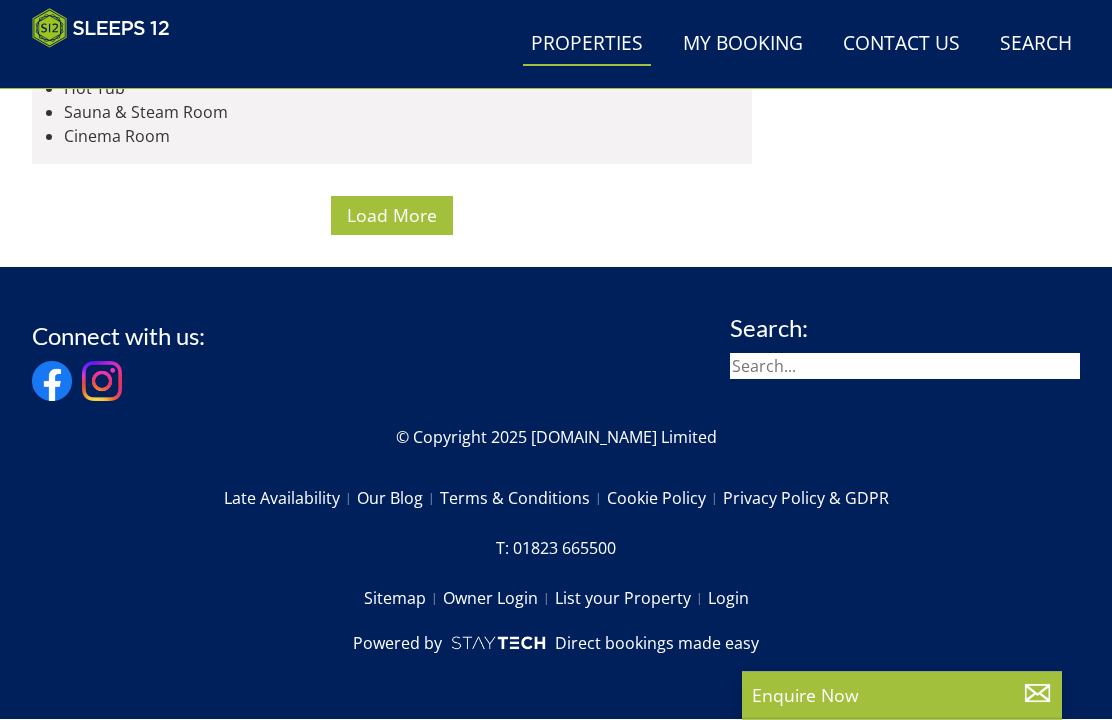 scroll, scrollTop: 16665, scrollLeft: 0, axis: vertical 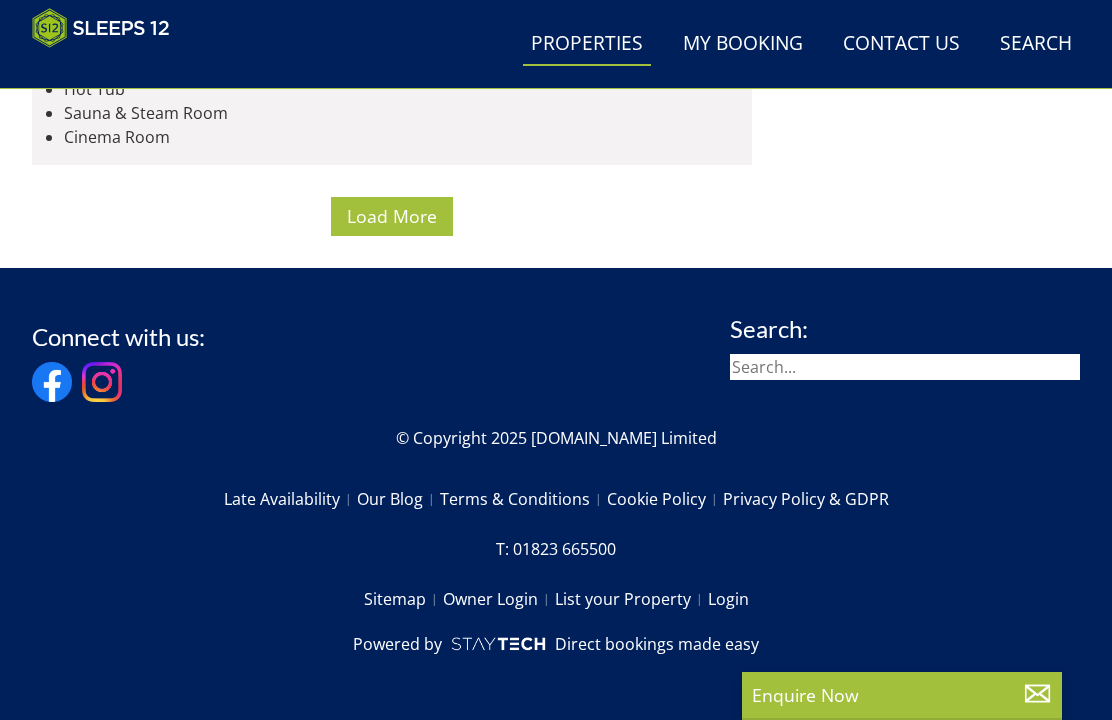 click on "Load More" at bounding box center [392, 216] 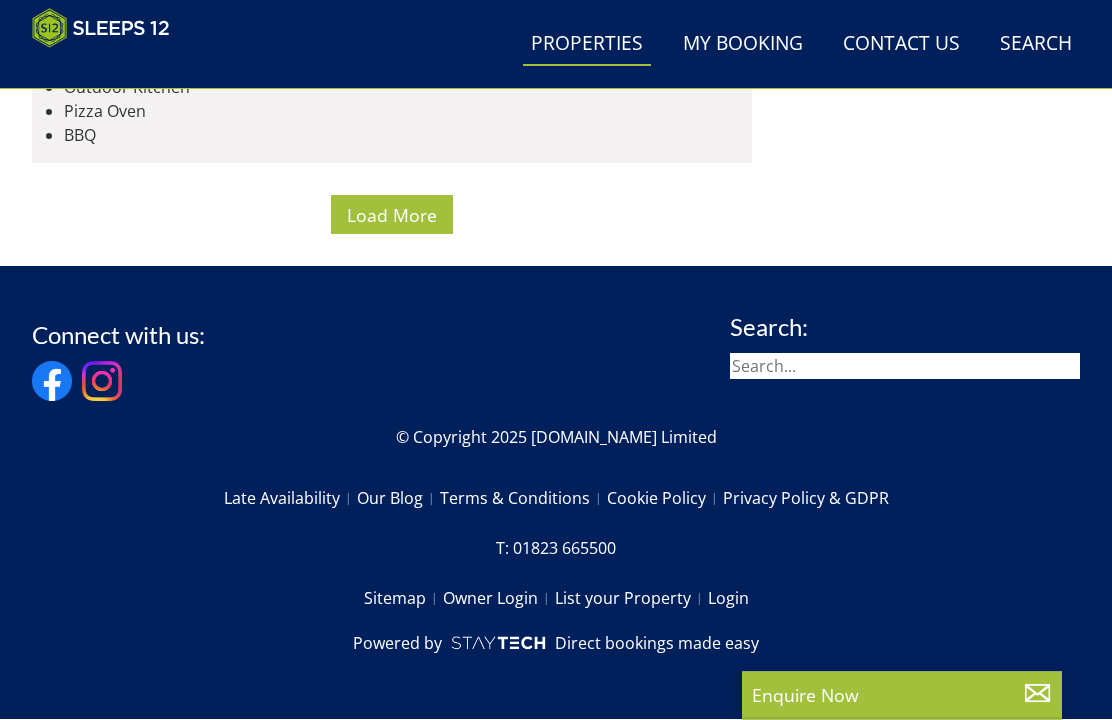 scroll, scrollTop: 17739, scrollLeft: 0, axis: vertical 